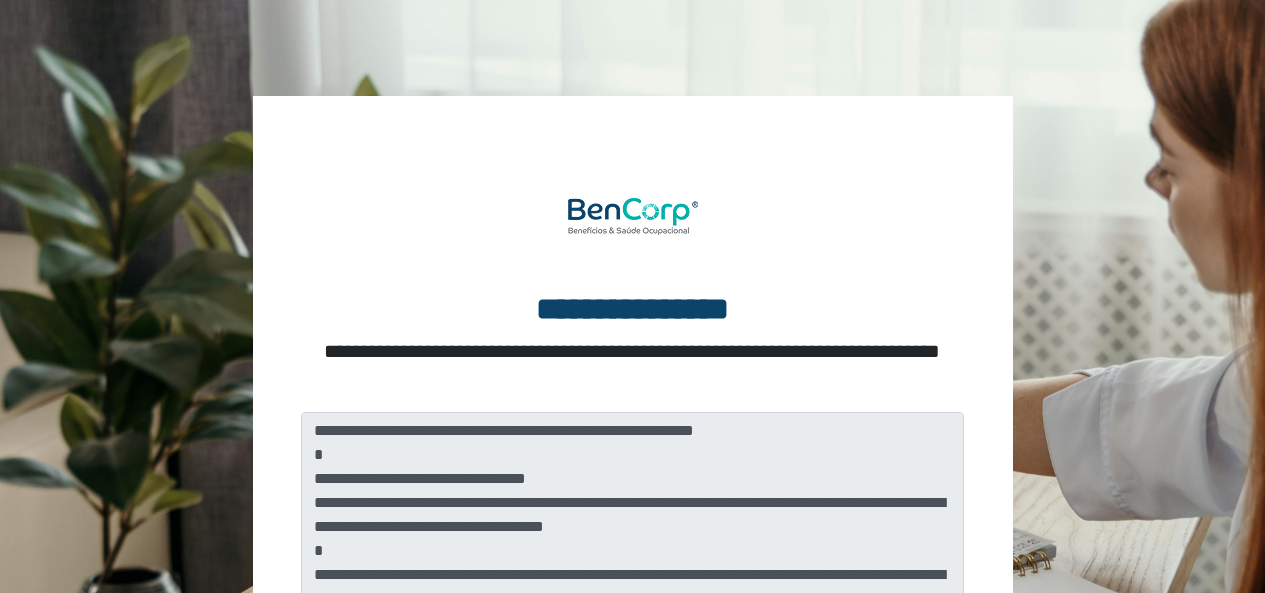 scroll, scrollTop: 0, scrollLeft: 0, axis: both 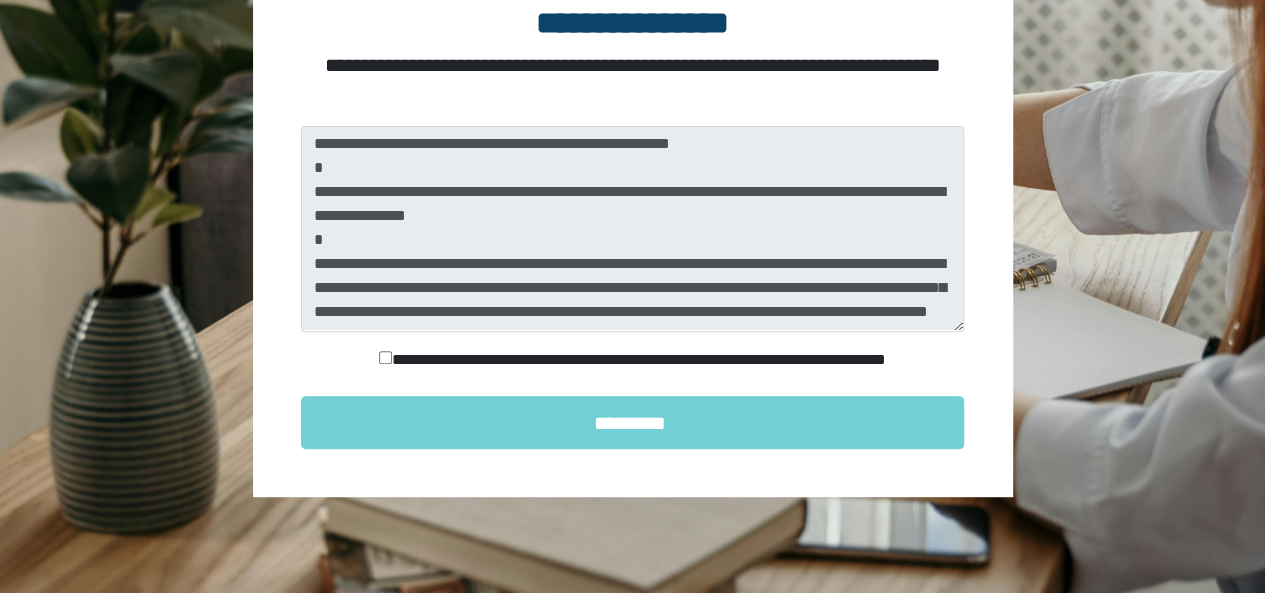 click on "**********" at bounding box center [633, 360] 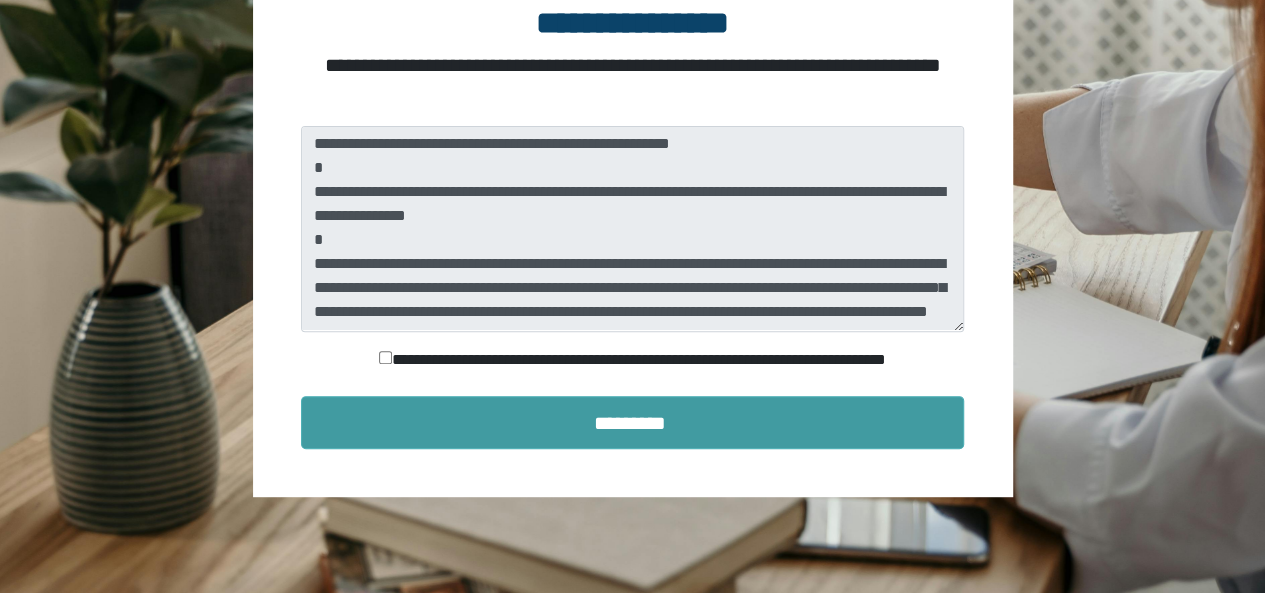 click on "*********" at bounding box center [633, 423] 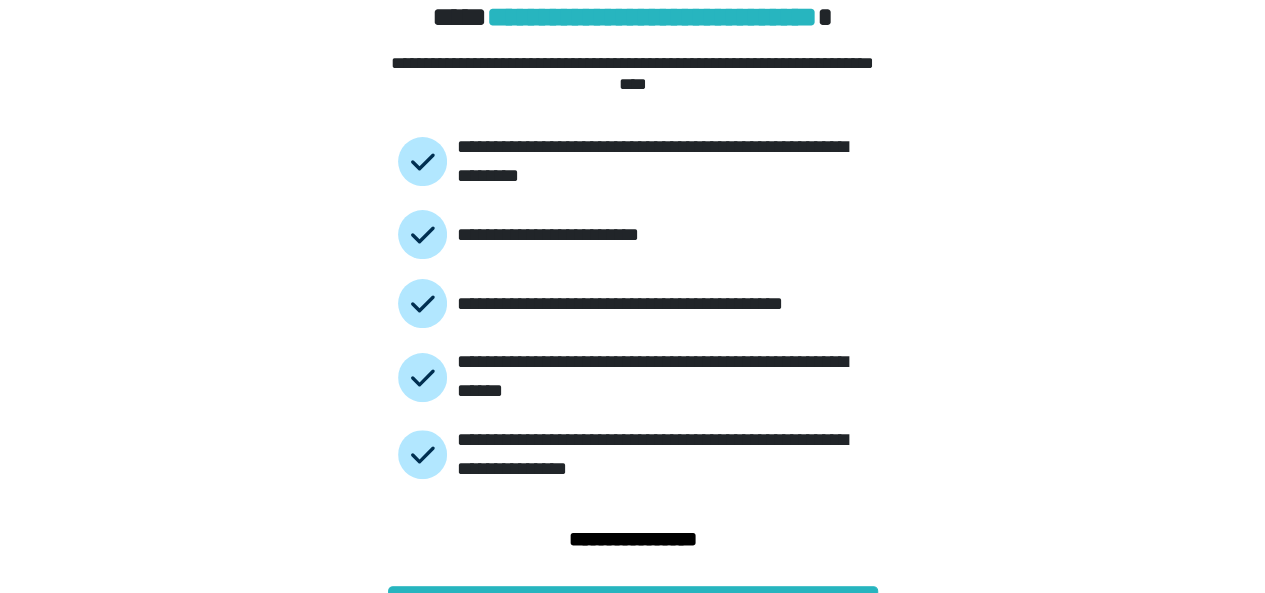 scroll, scrollTop: 148, scrollLeft: 0, axis: vertical 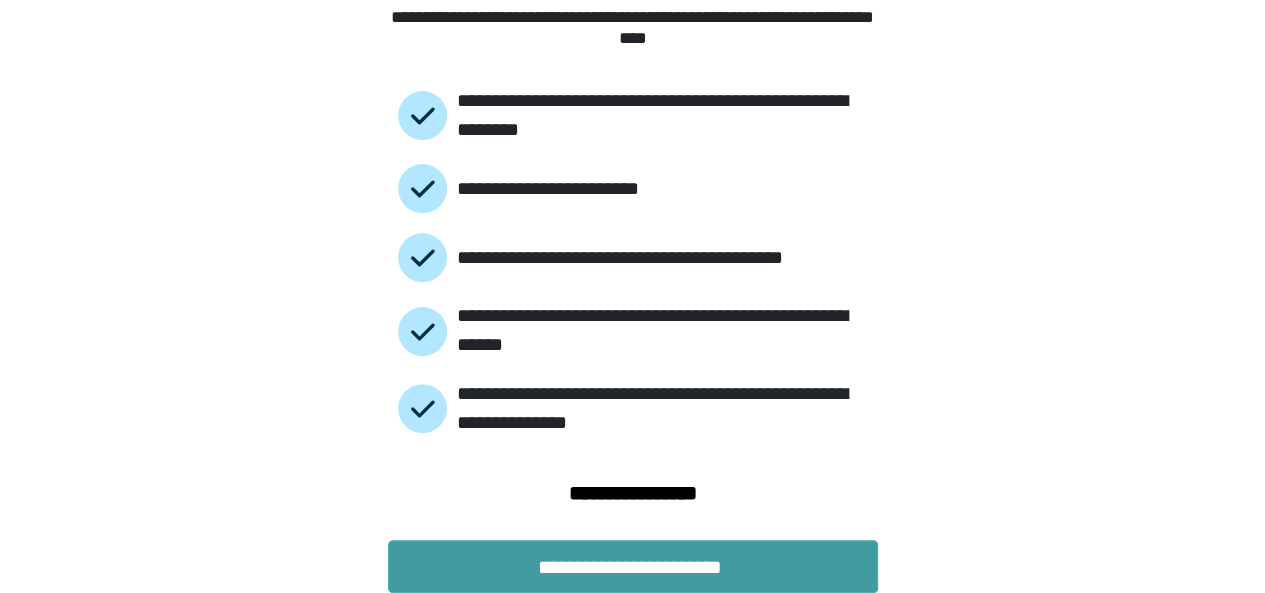 click on "**********" at bounding box center [633, 567] 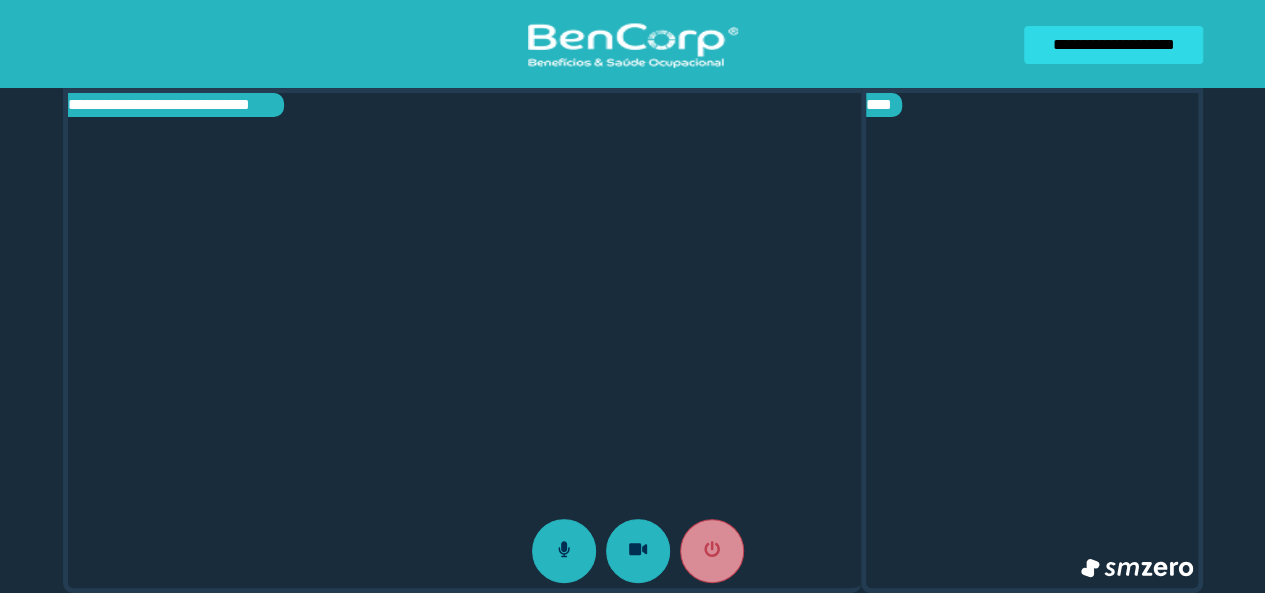scroll, scrollTop: 0, scrollLeft: 0, axis: both 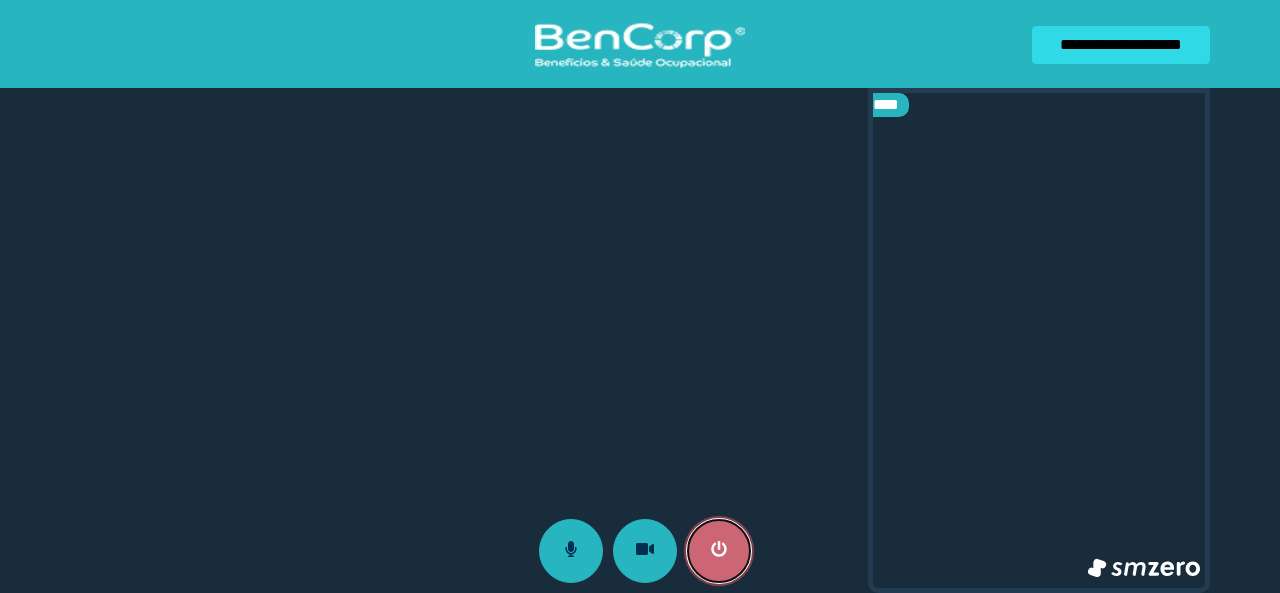 click 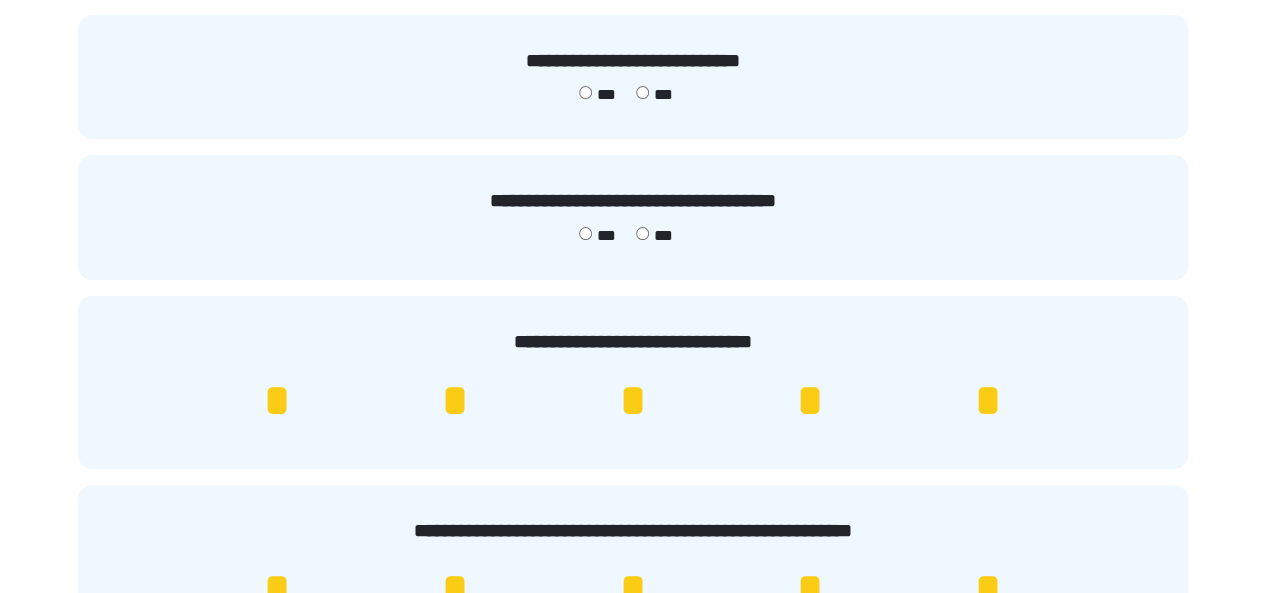 scroll, scrollTop: 200, scrollLeft: 0, axis: vertical 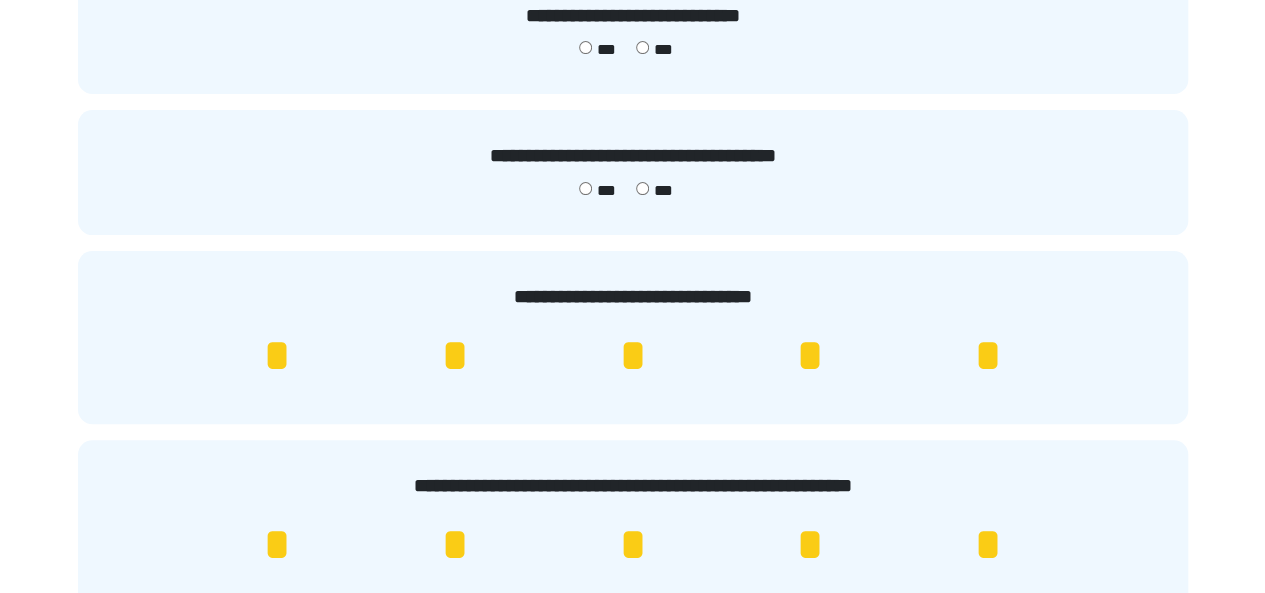 click on "*" at bounding box center (988, 356) 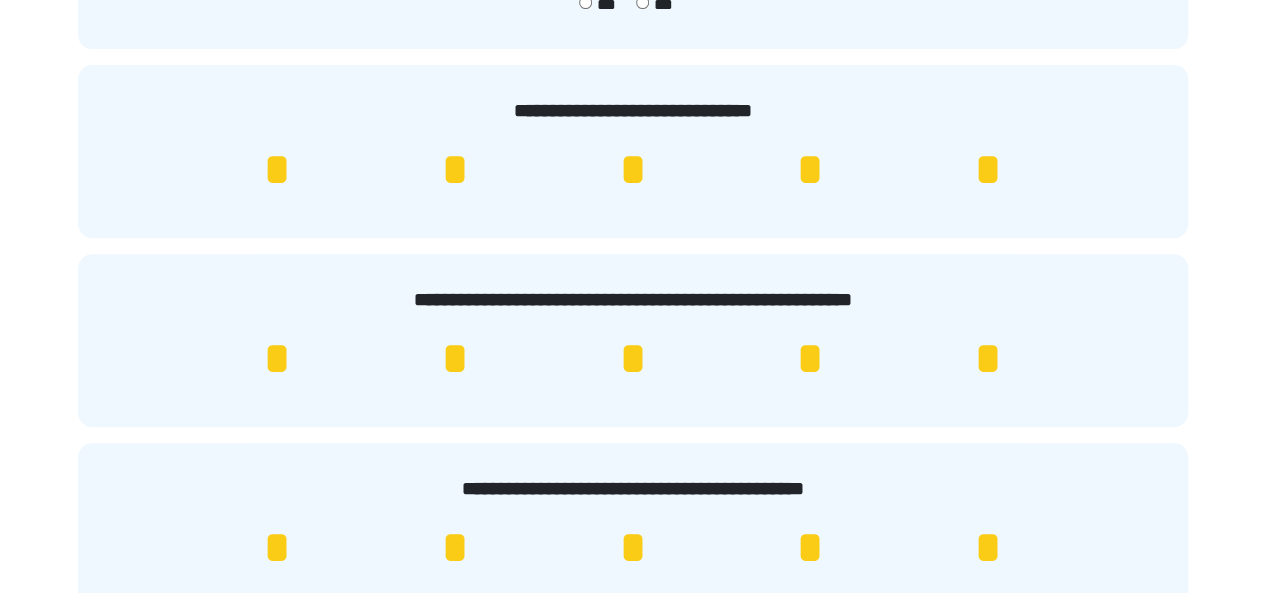 scroll, scrollTop: 400, scrollLeft: 0, axis: vertical 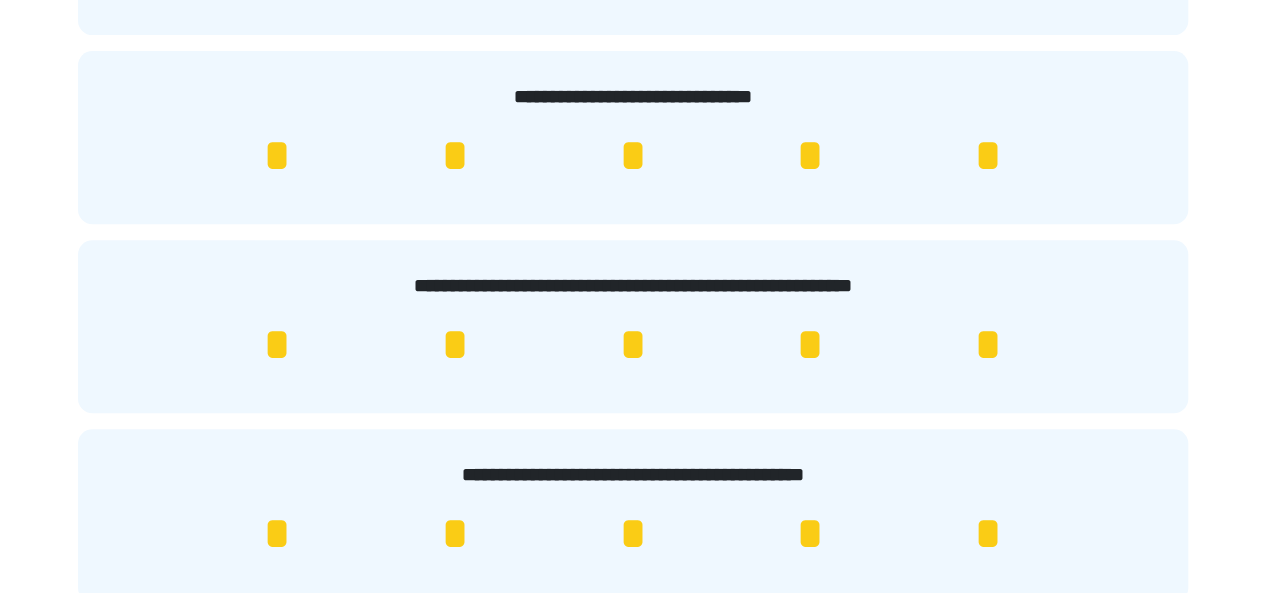 click on "* * * * *" at bounding box center [633, 345] 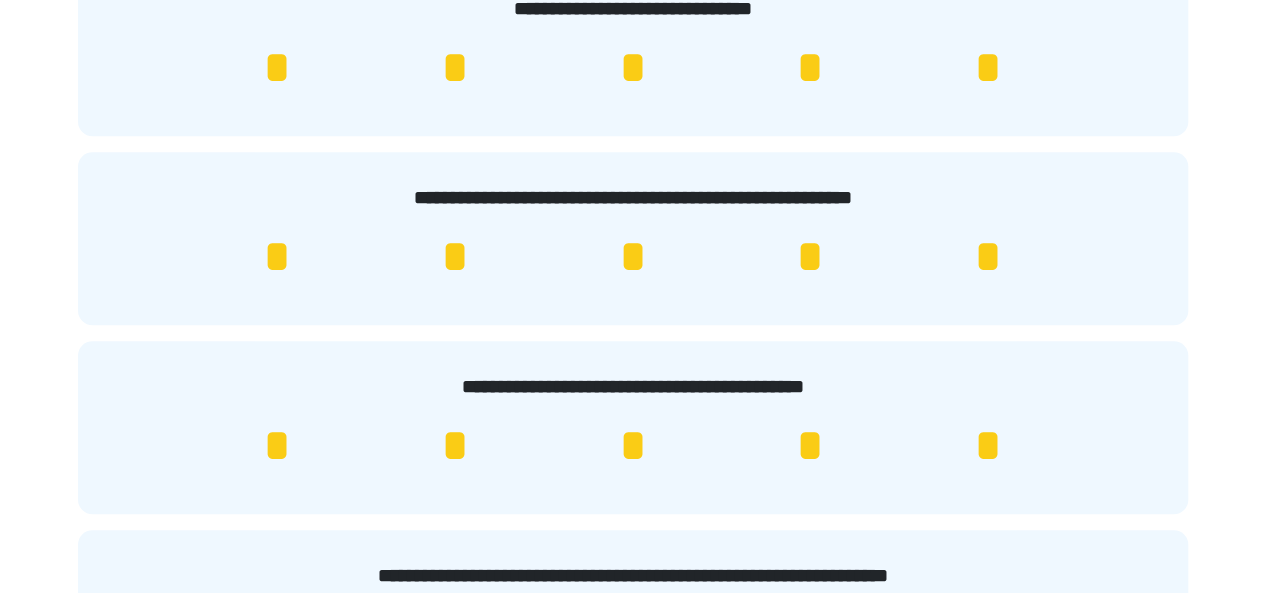 scroll, scrollTop: 600, scrollLeft: 0, axis: vertical 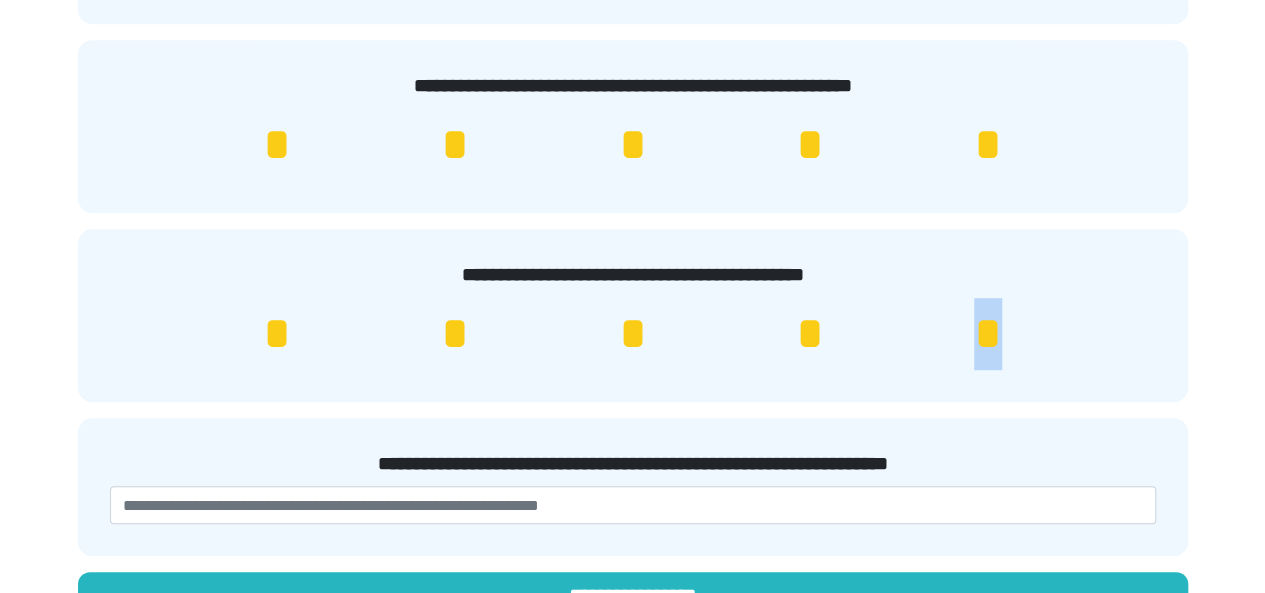 click on "*" at bounding box center (988, 334) 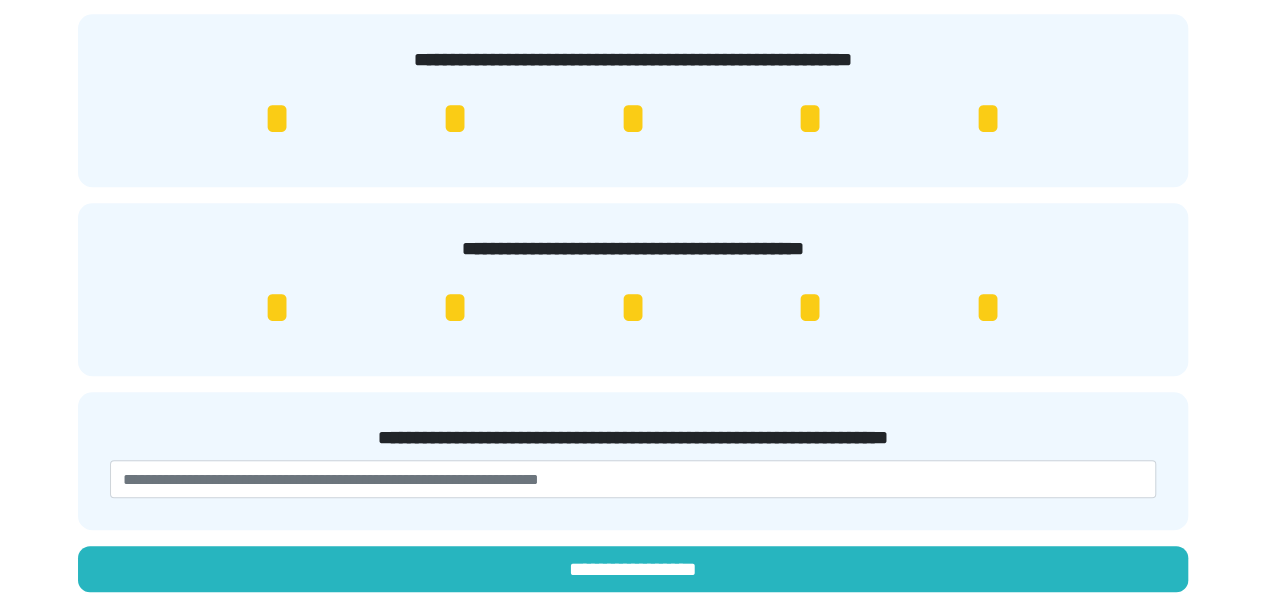 scroll, scrollTop: 641, scrollLeft: 0, axis: vertical 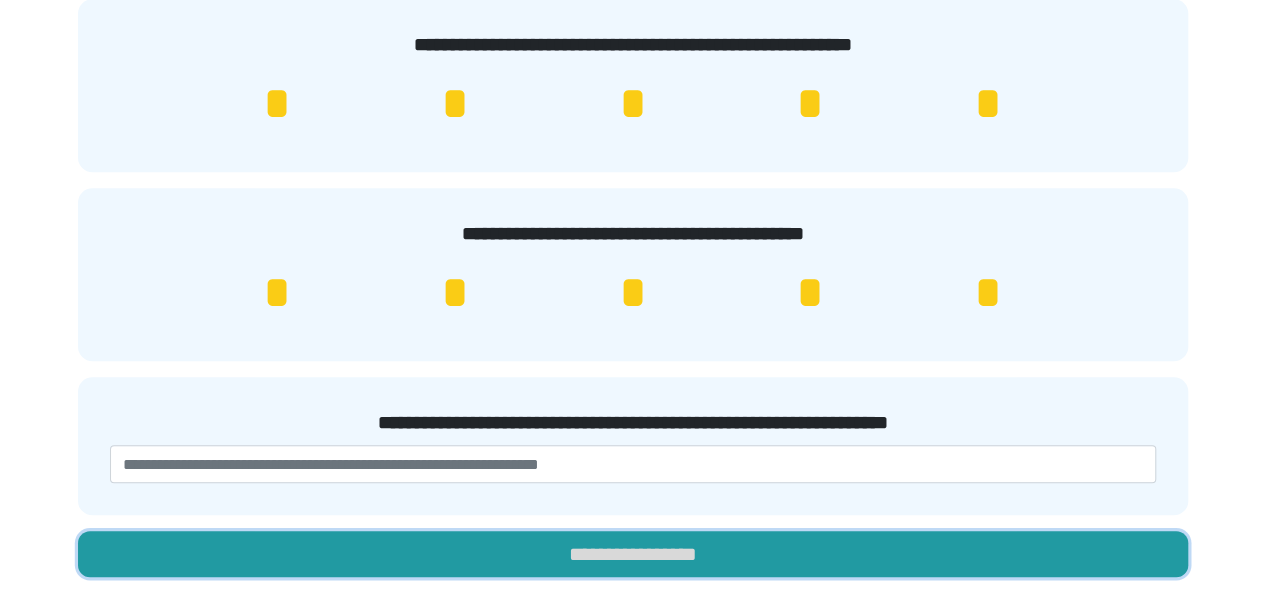 click on "**********" at bounding box center [633, 554] 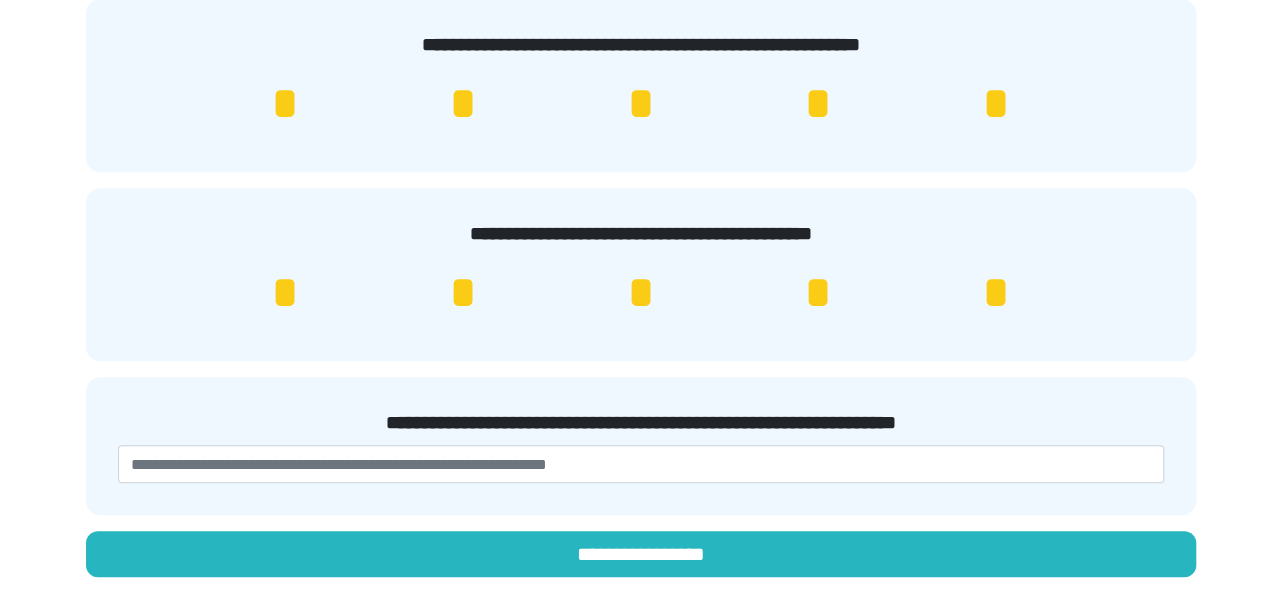 scroll, scrollTop: 0, scrollLeft: 0, axis: both 